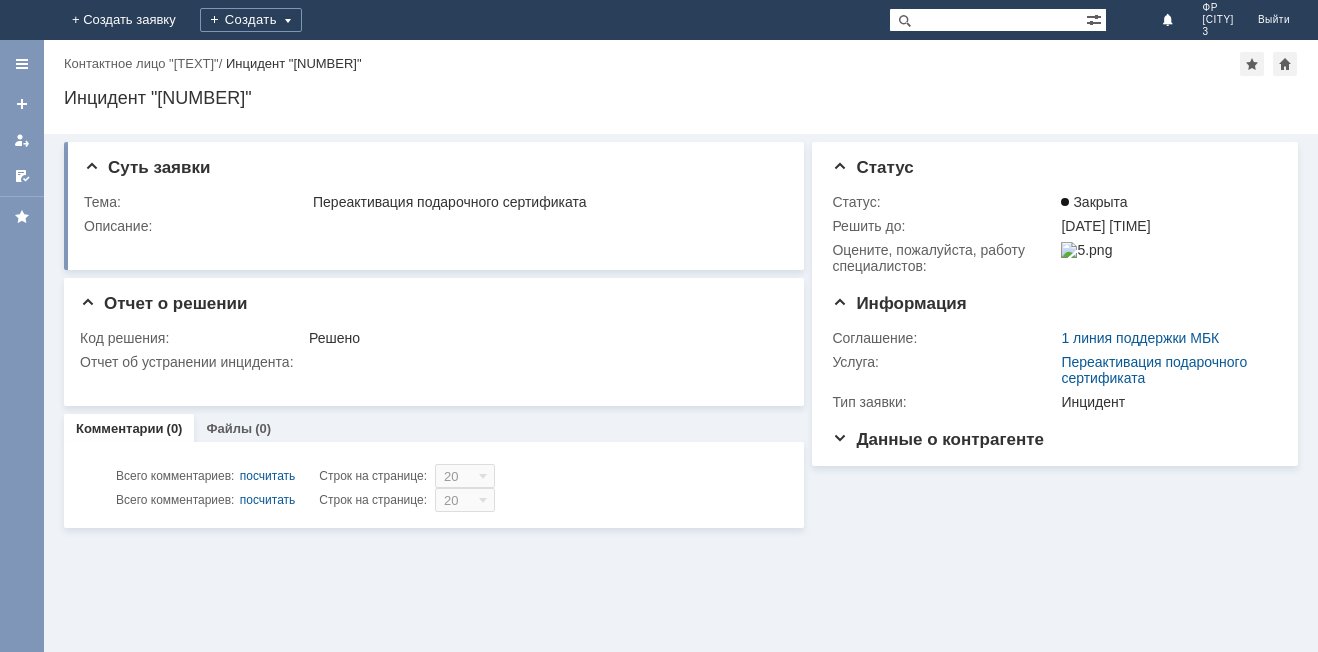 scroll, scrollTop: 0, scrollLeft: 0, axis: both 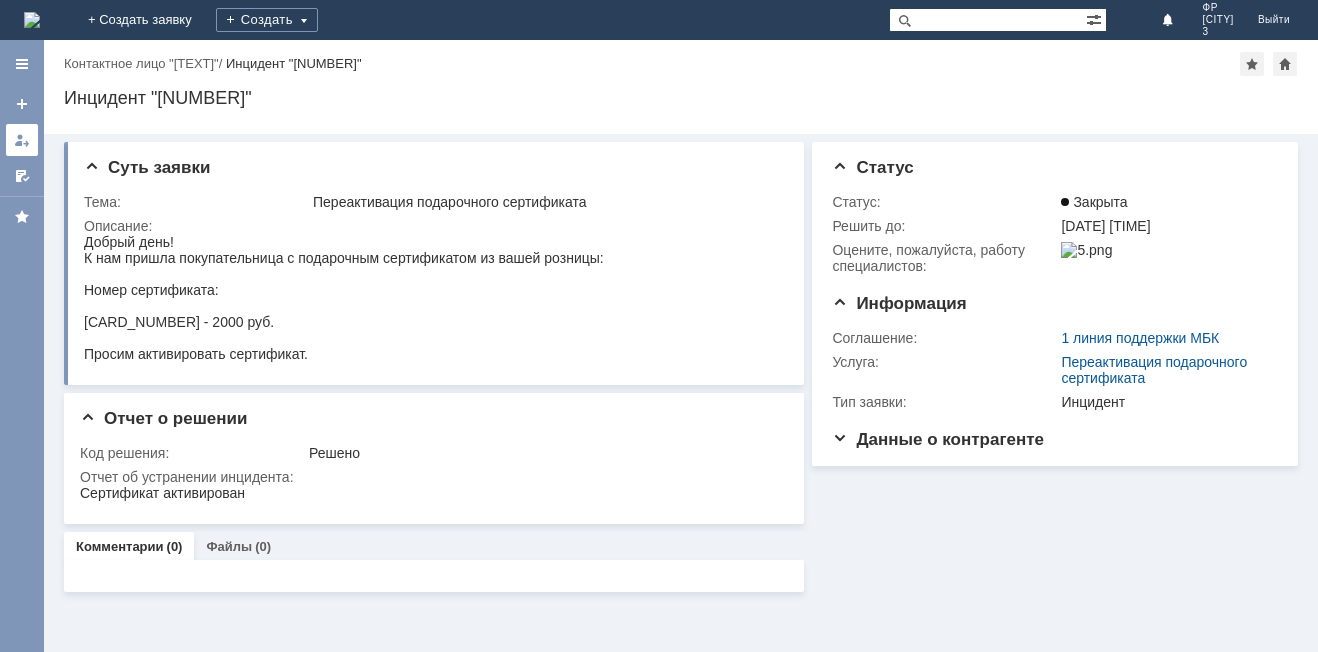click at bounding box center [22, 140] 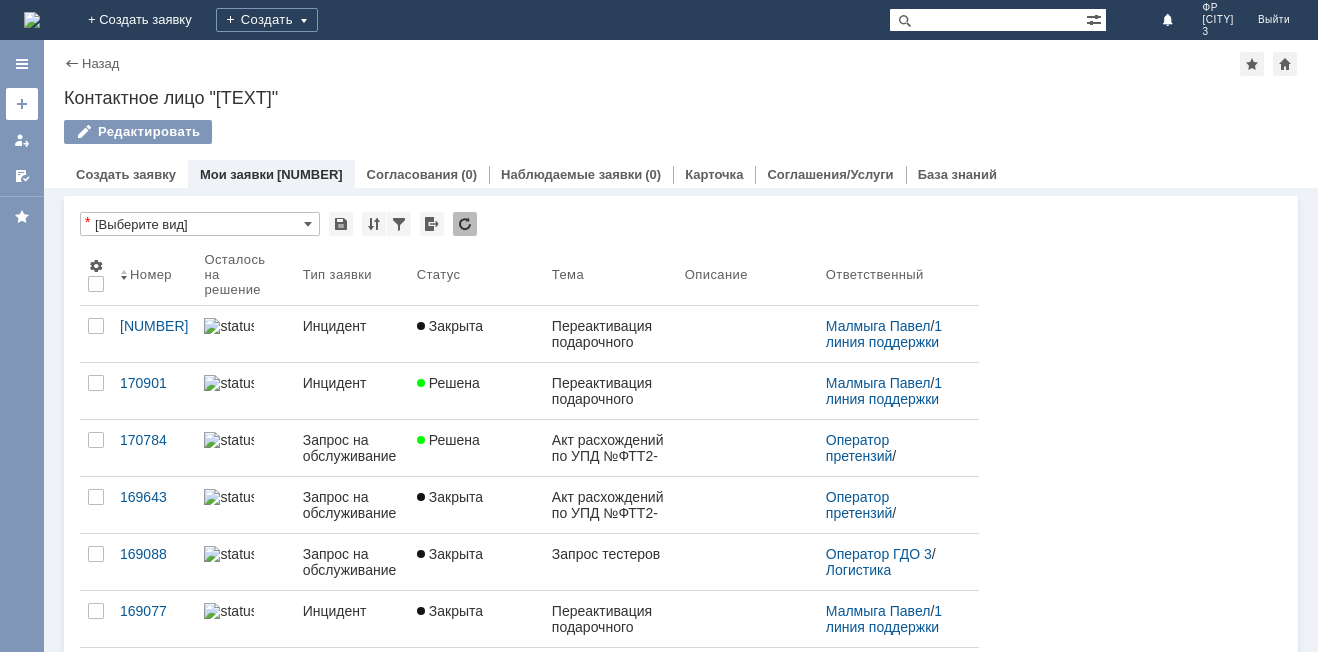 click at bounding box center [22, 104] 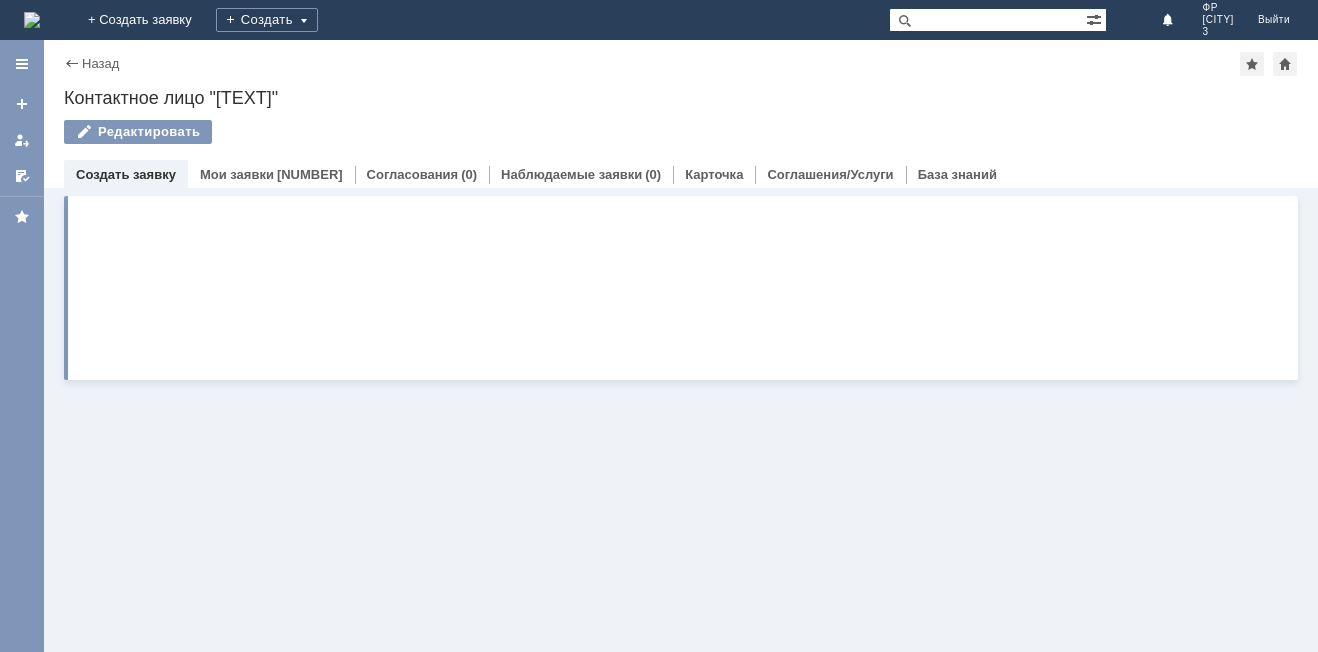 scroll, scrollTop: 0, scrollLeft: 0, axis: both 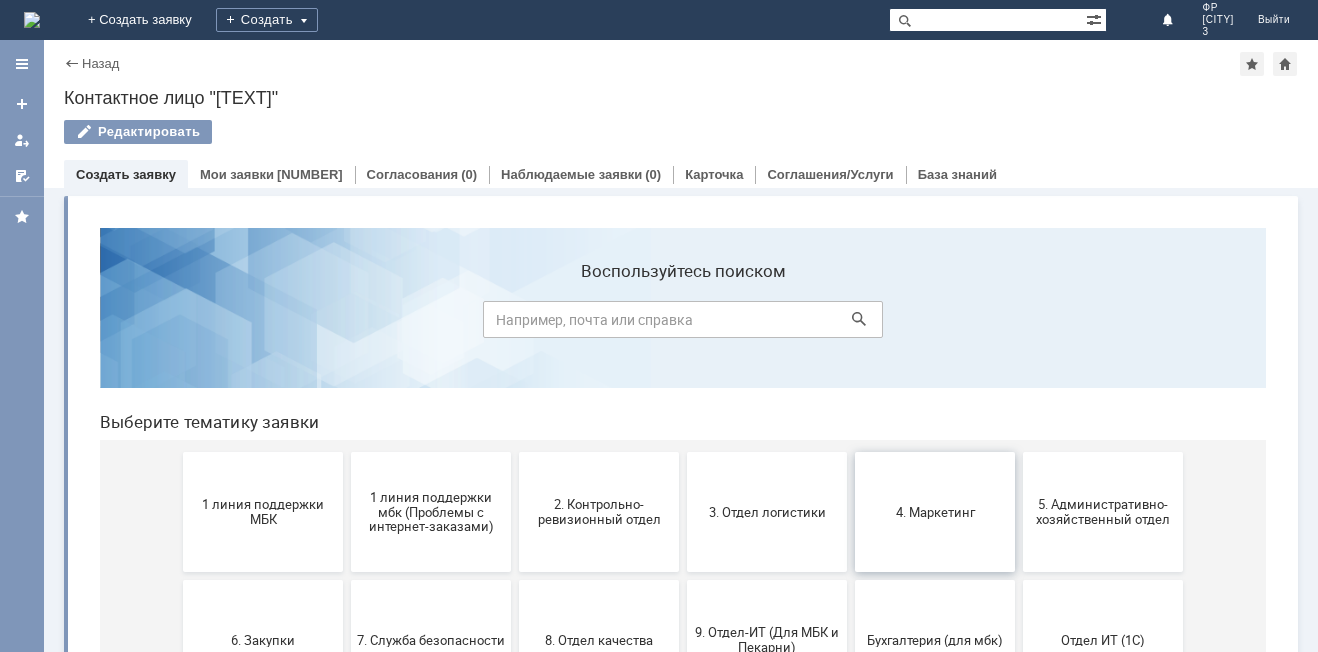 click on "4. Маркетинг" at bounding box center (935, 512) 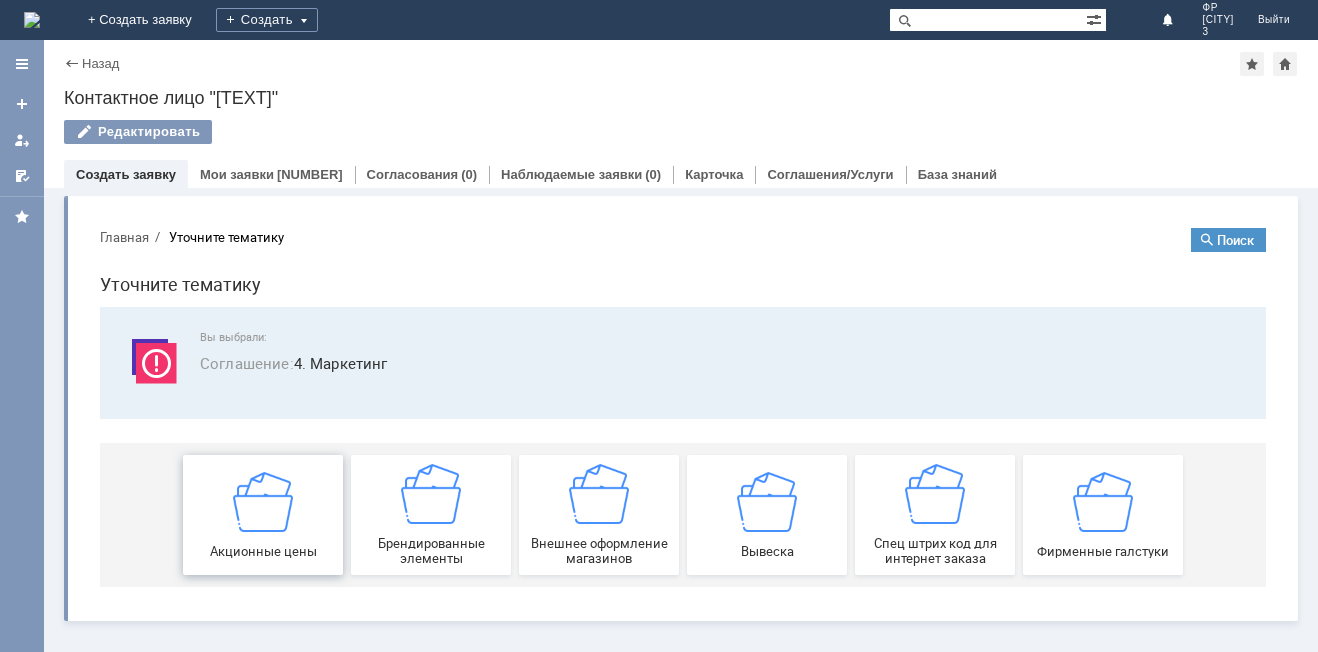 click at bounding box center [263, 501] 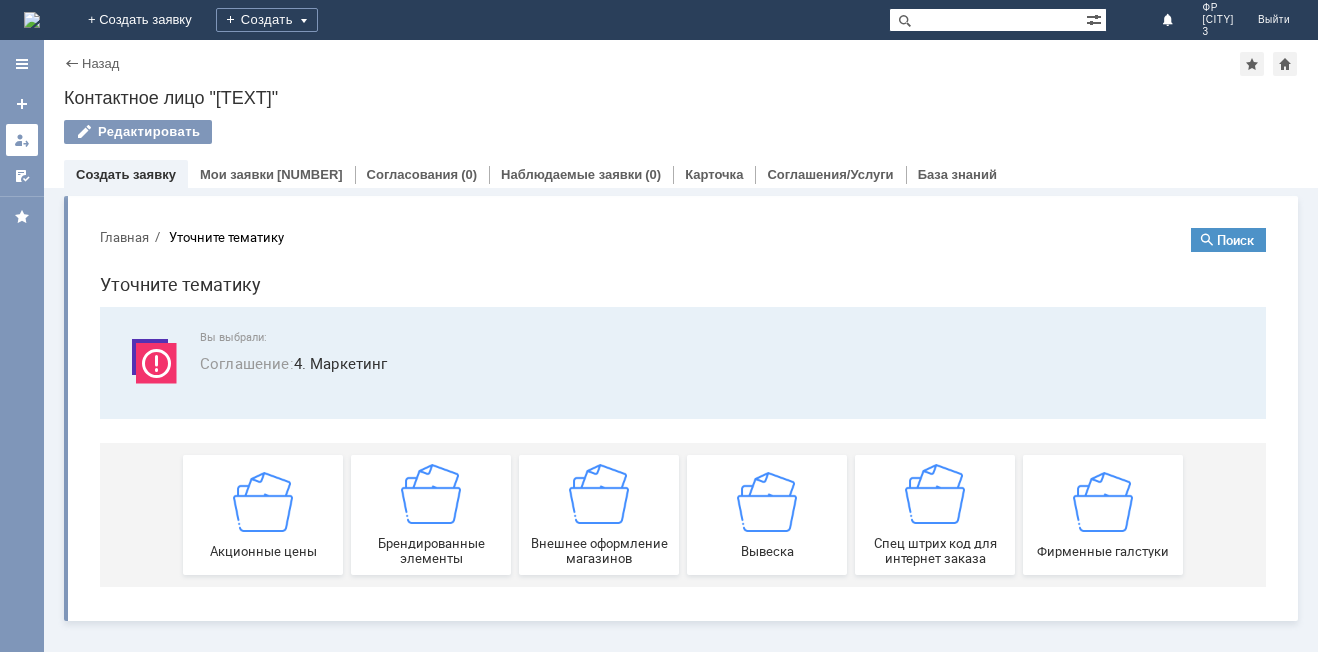 click at bounding box center [22, 140] 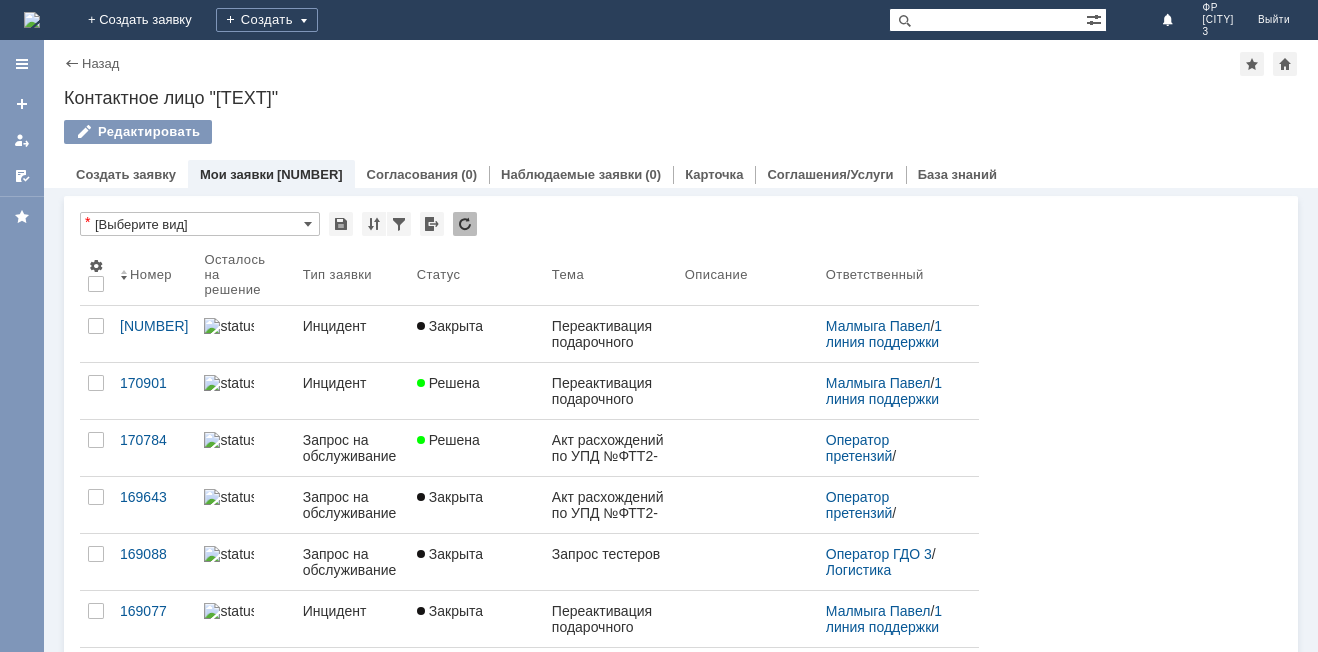 click on "Мои заявки" at bounding box center [237, 174] 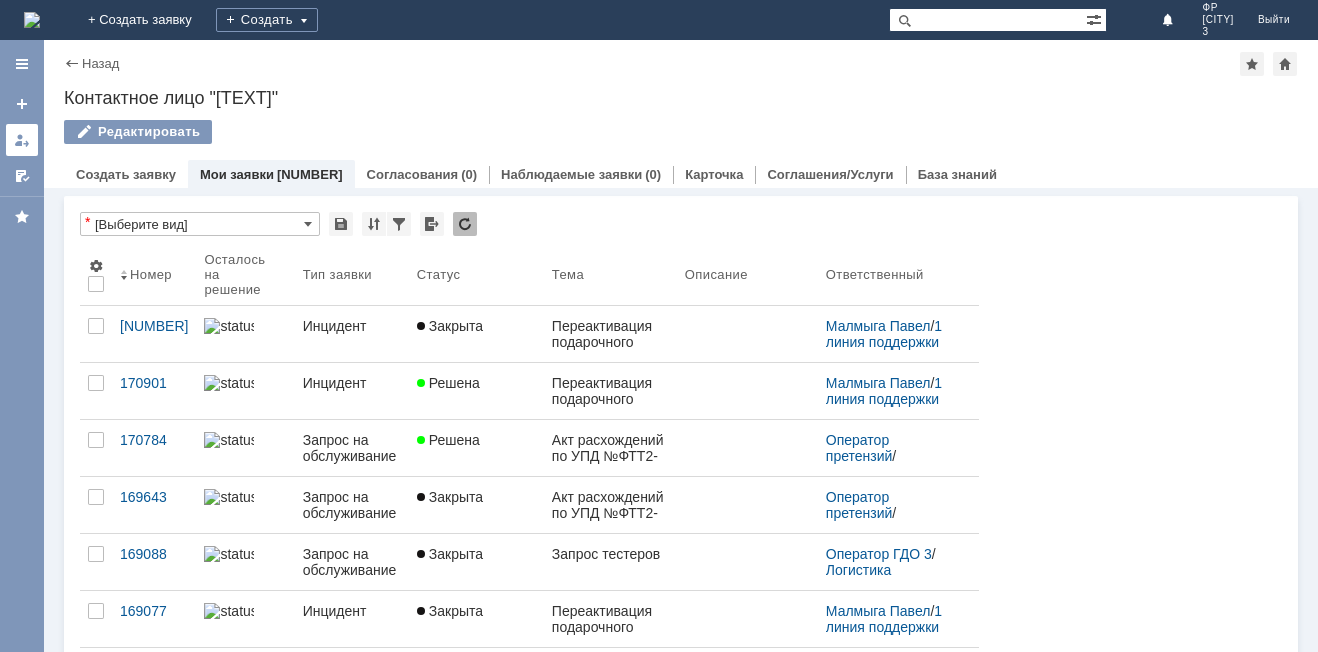 click at bounding box center [22, 140] 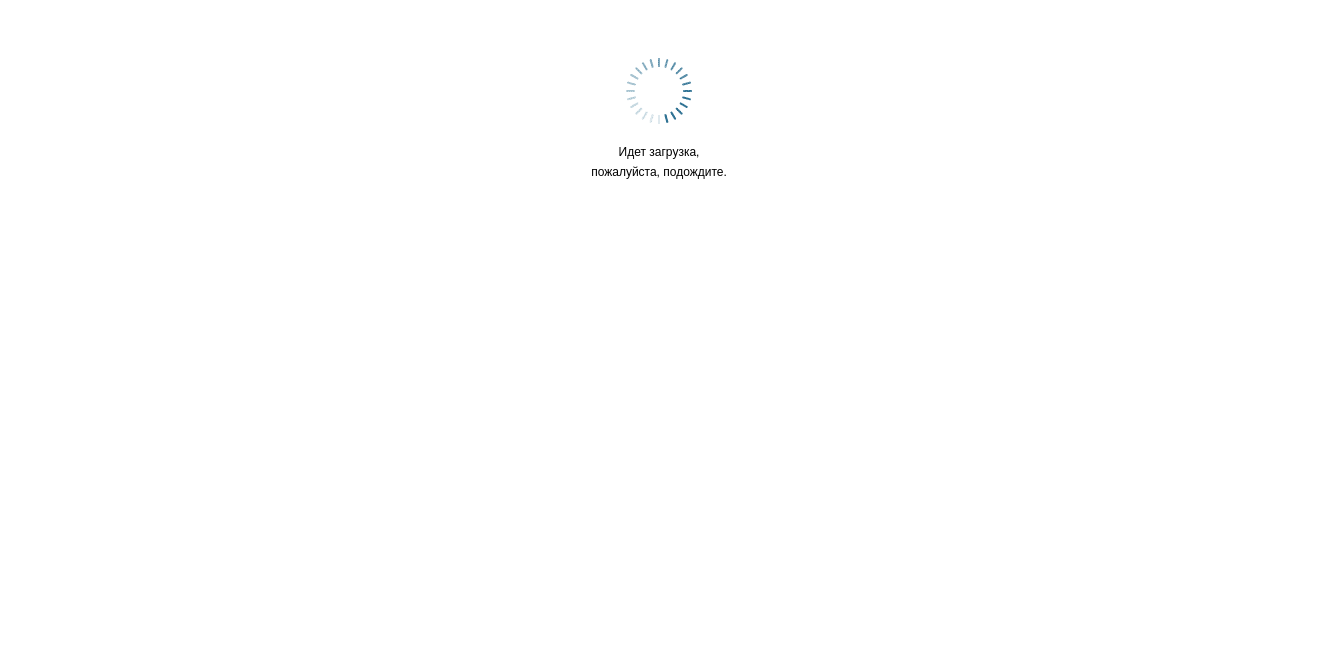 scroll, scrollTop: 0, scrollLeft: 0, axis: both 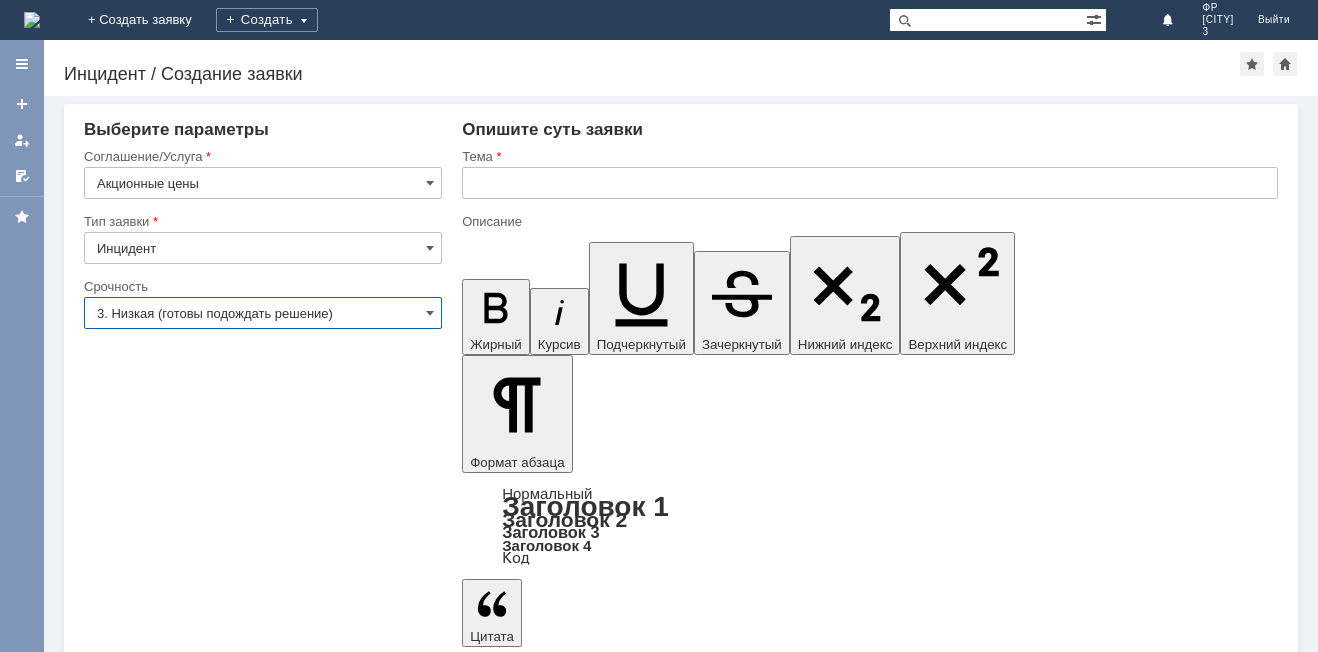 click on "3. Низкая (готовы подождать решение)" at bounding box center (263, 313) 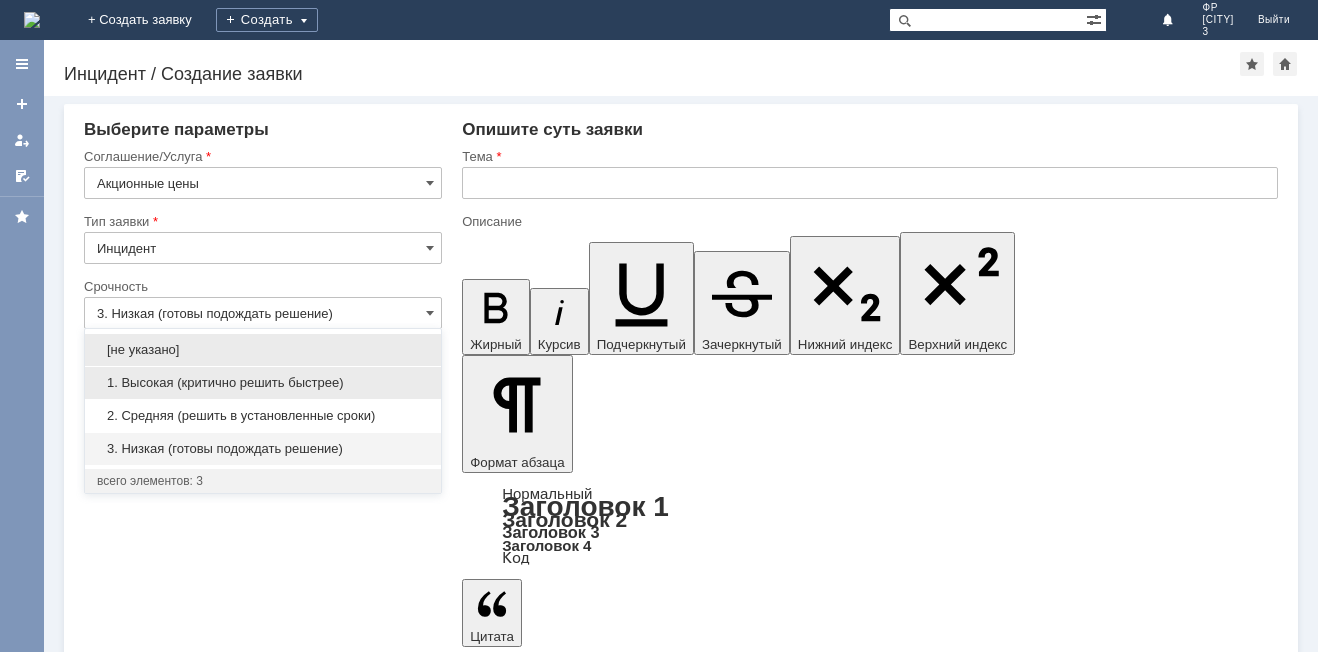 click on "1. Высокая (критично решить быстрее)" at bounding box center (263, 383) 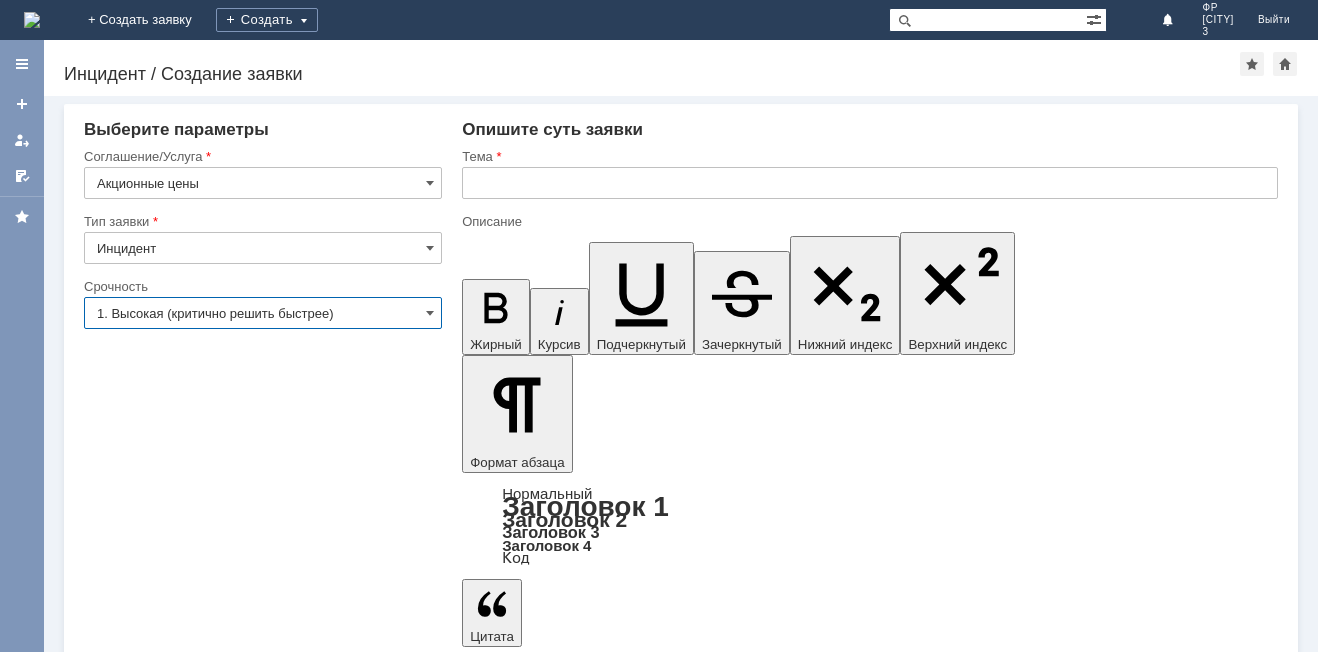 type on "1. Высокая (критично решить быстрее)" 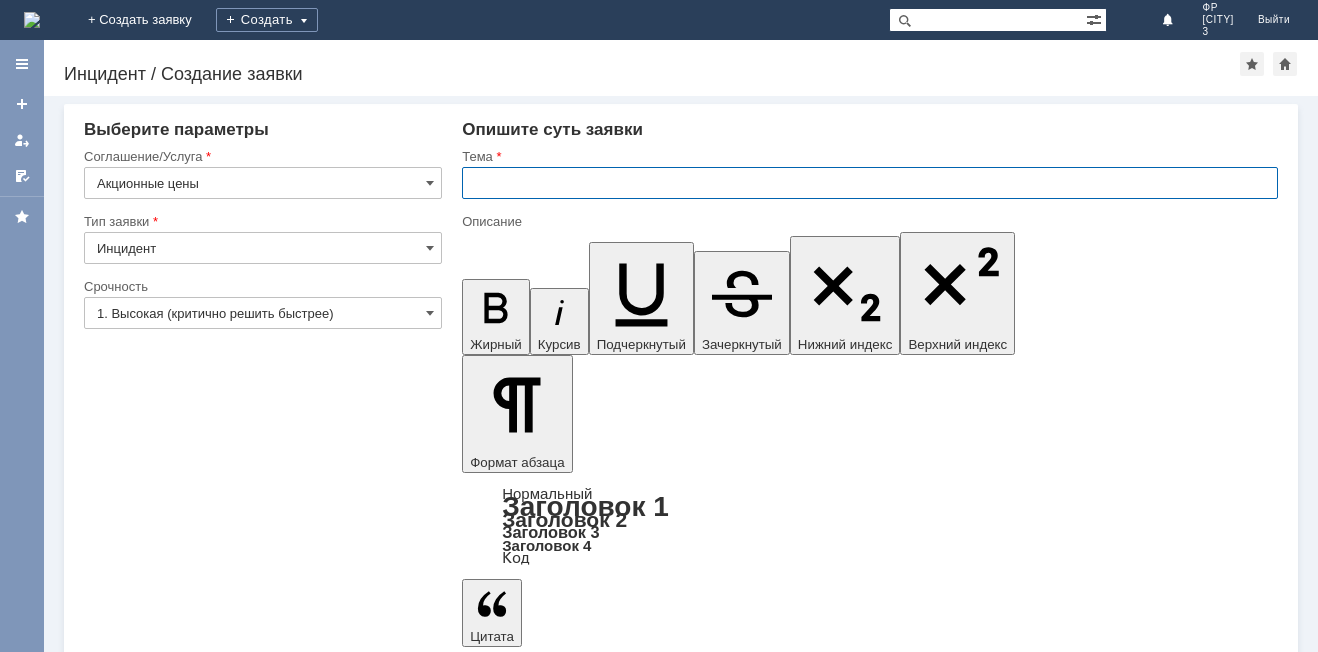 click at bounding box center [870, 183] 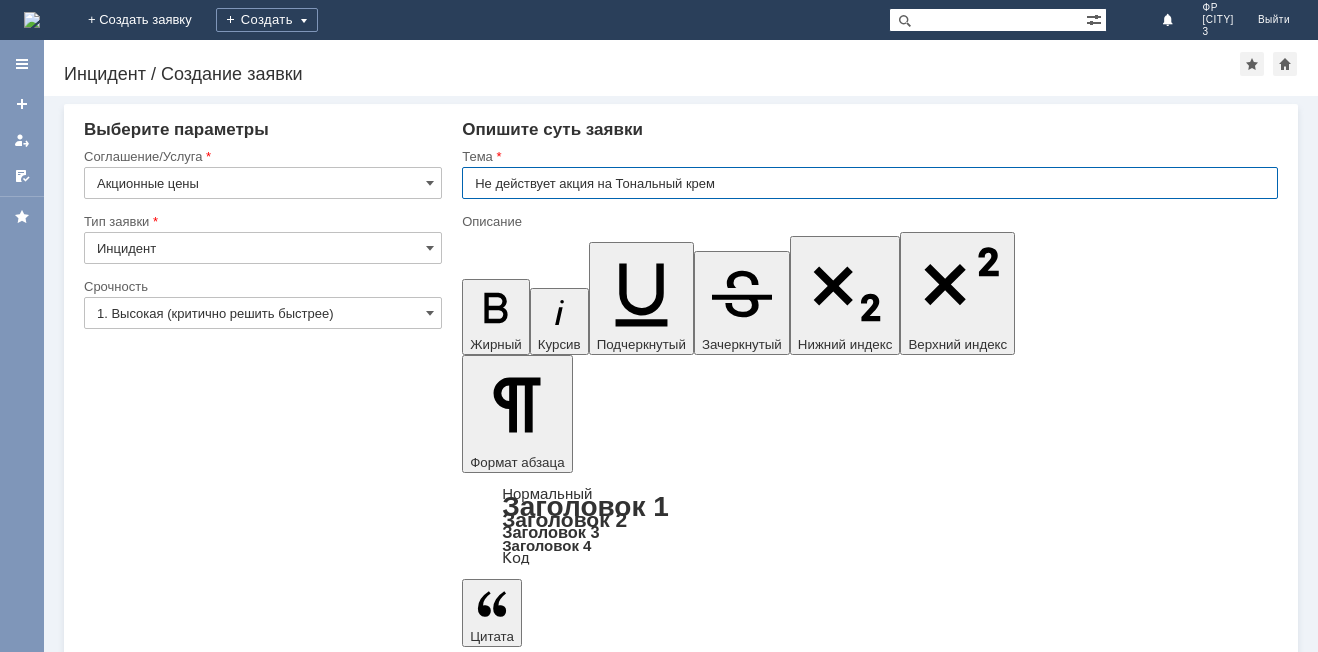 type on "Не действует акция на Тональный крем" 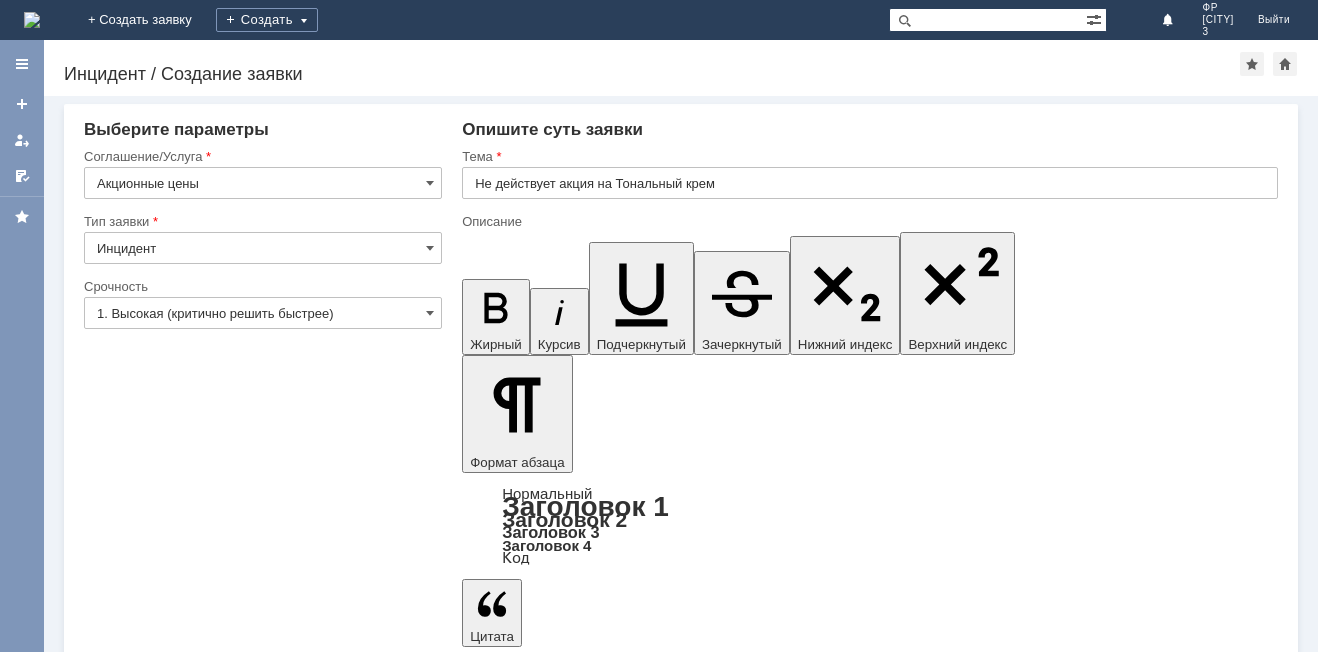 click at bounding box center (625, 5332) 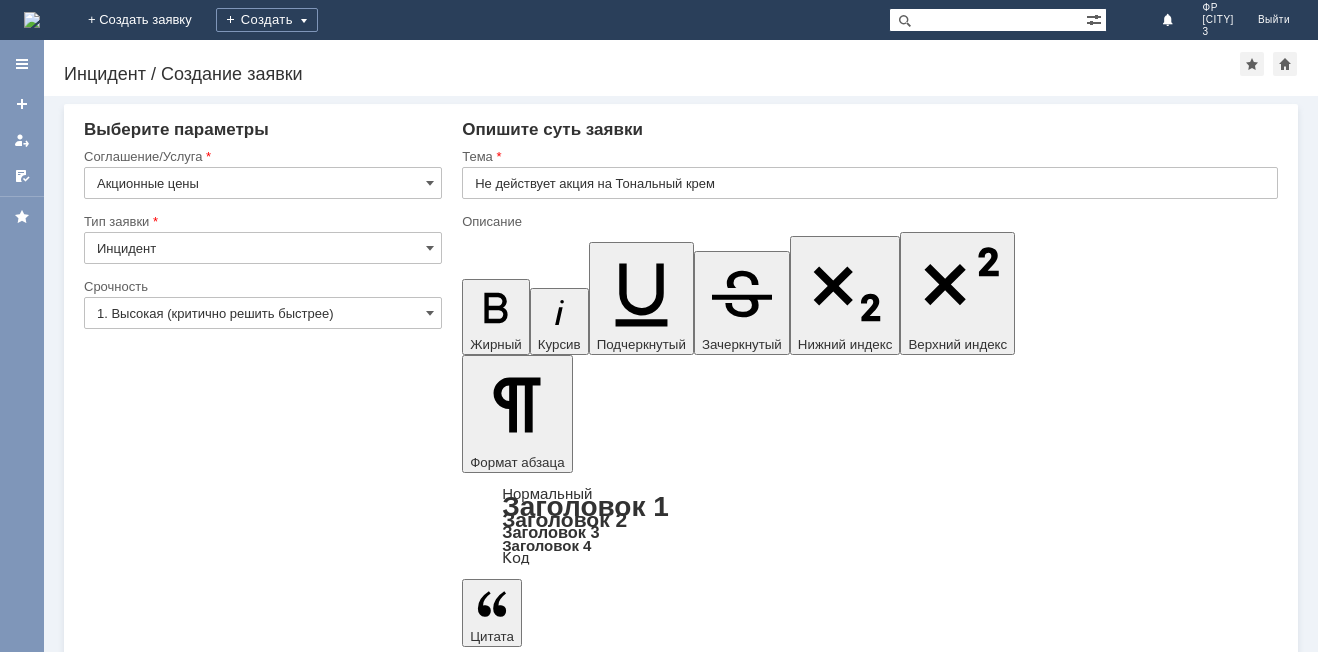 scroll, scrollTop: 590, scrollLeft: 6, axis: both 